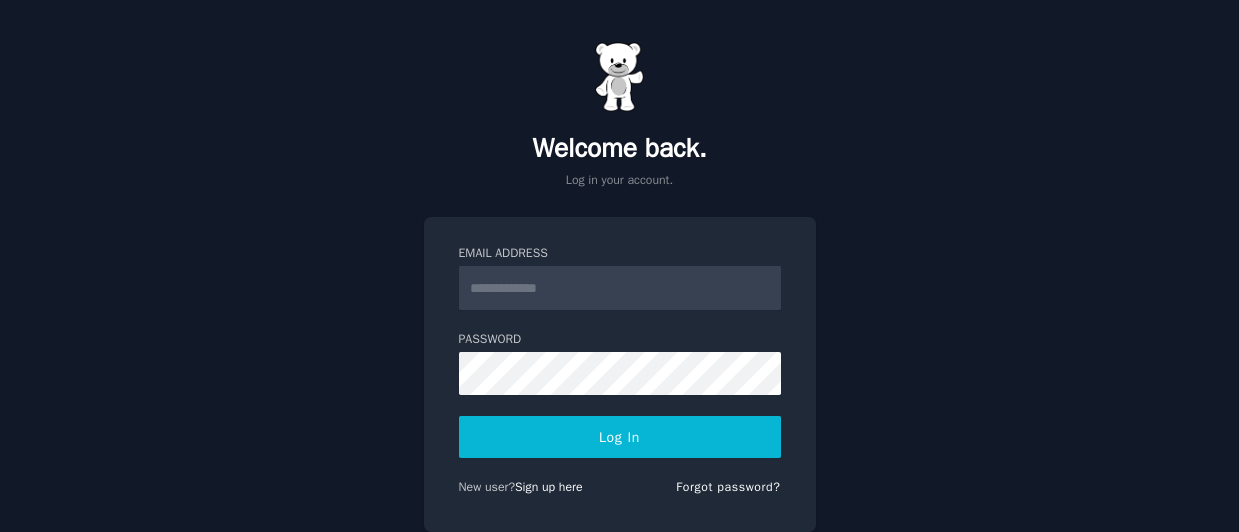 scroll, scrollTop: 0, scrollLeft: 0, axis: both 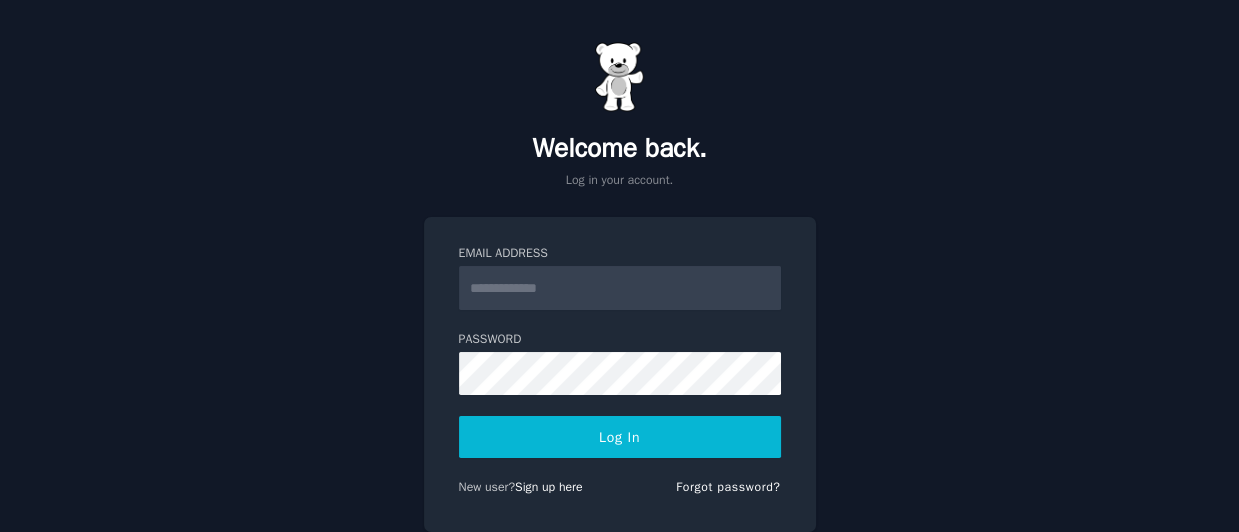 click on "Email Address" at bounding box center [620, 288] 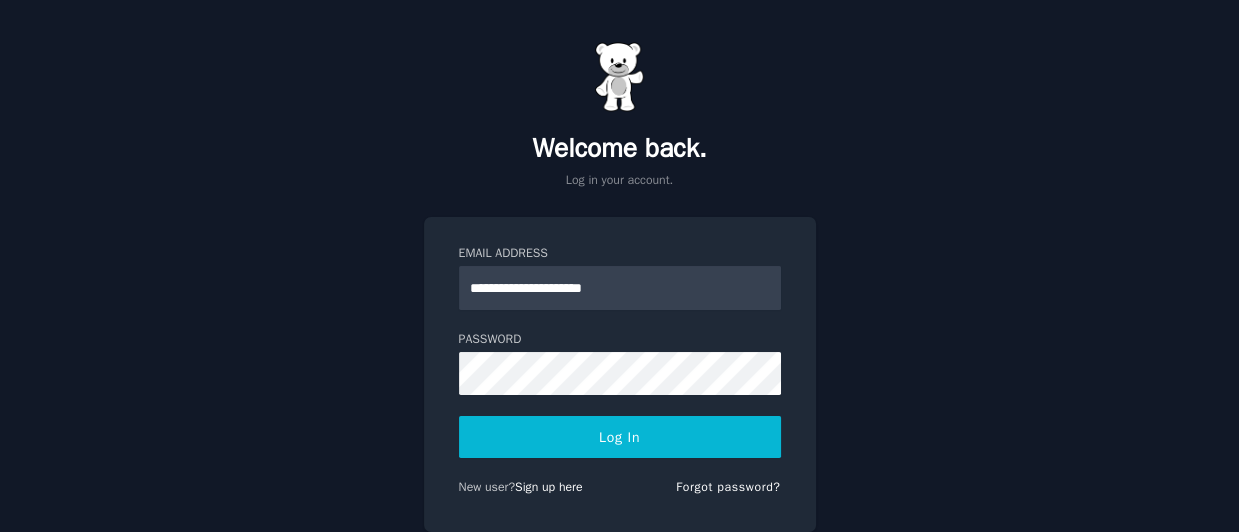 click on "Log In" at bounding box center (620, 437) 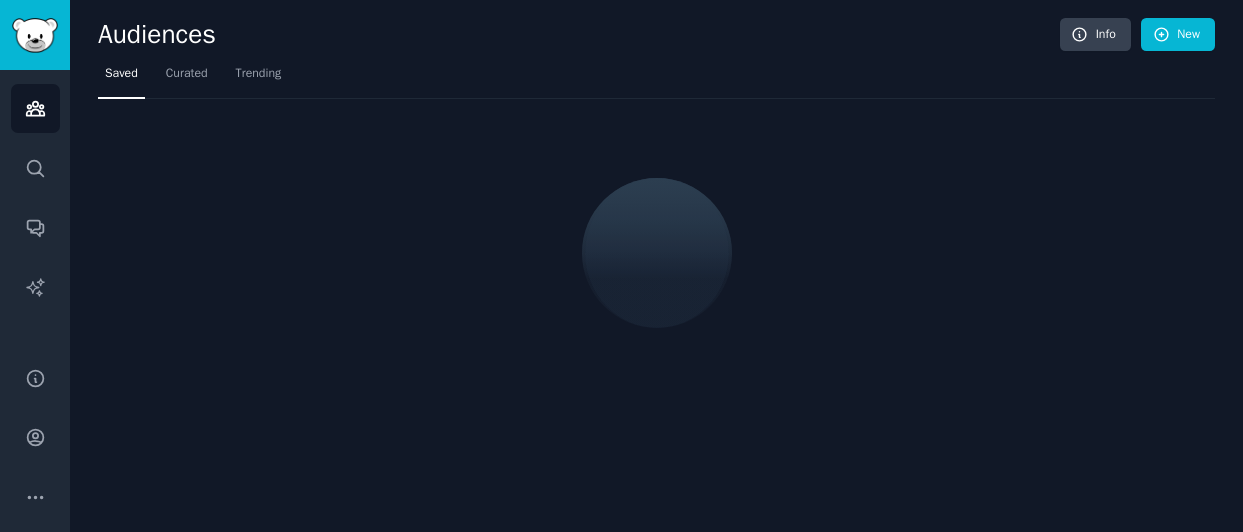 scroll, scrollTop: 0, scrollLeft: 0, axis: both 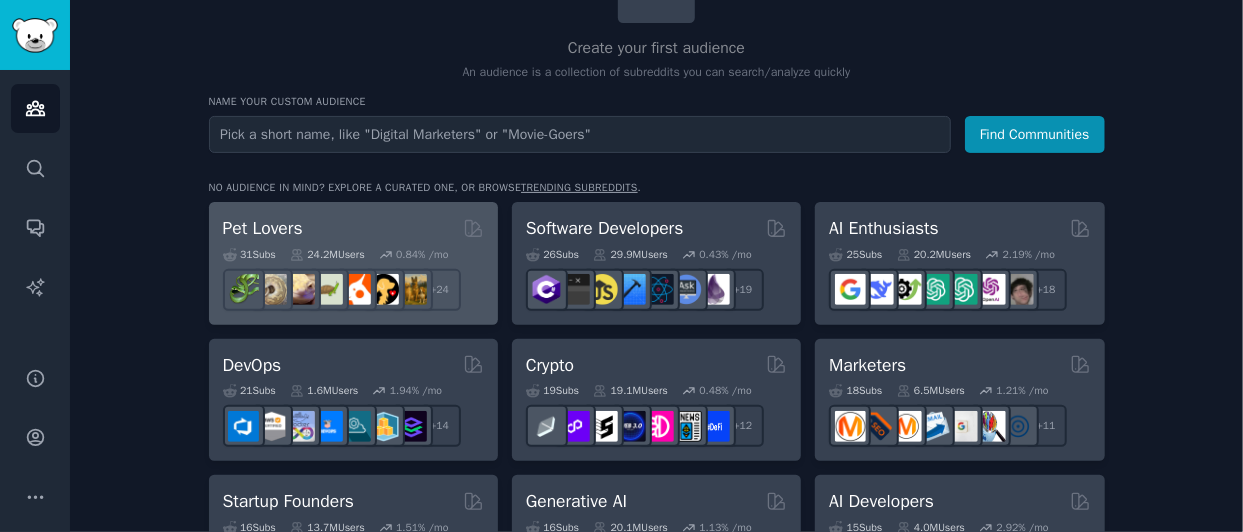click on "Pet Lovers" at bounding box center (353, 228) 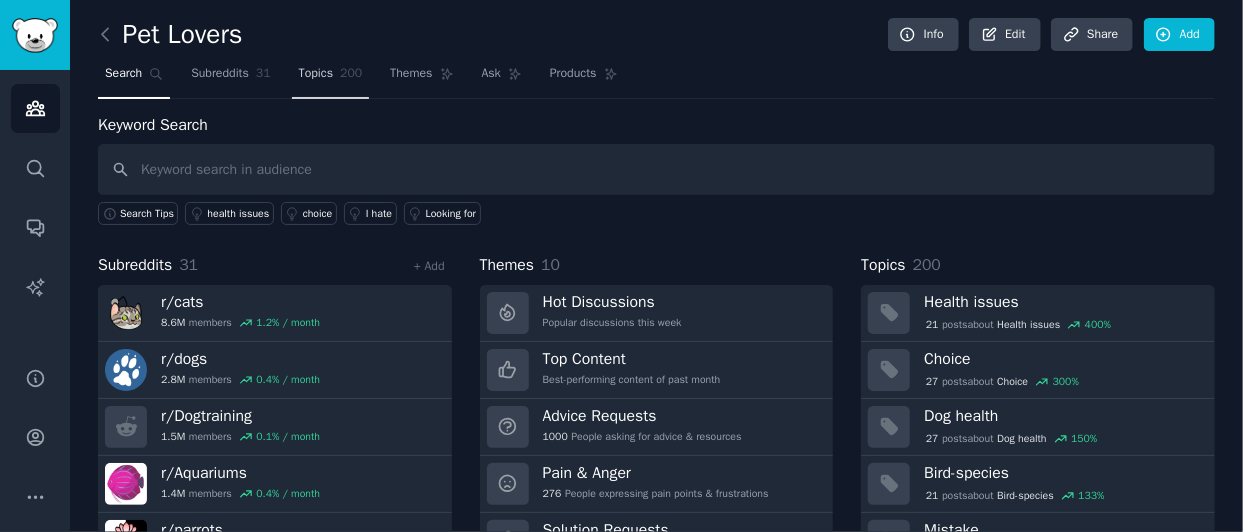 click on "Topics" at bounding box center [316, 74] 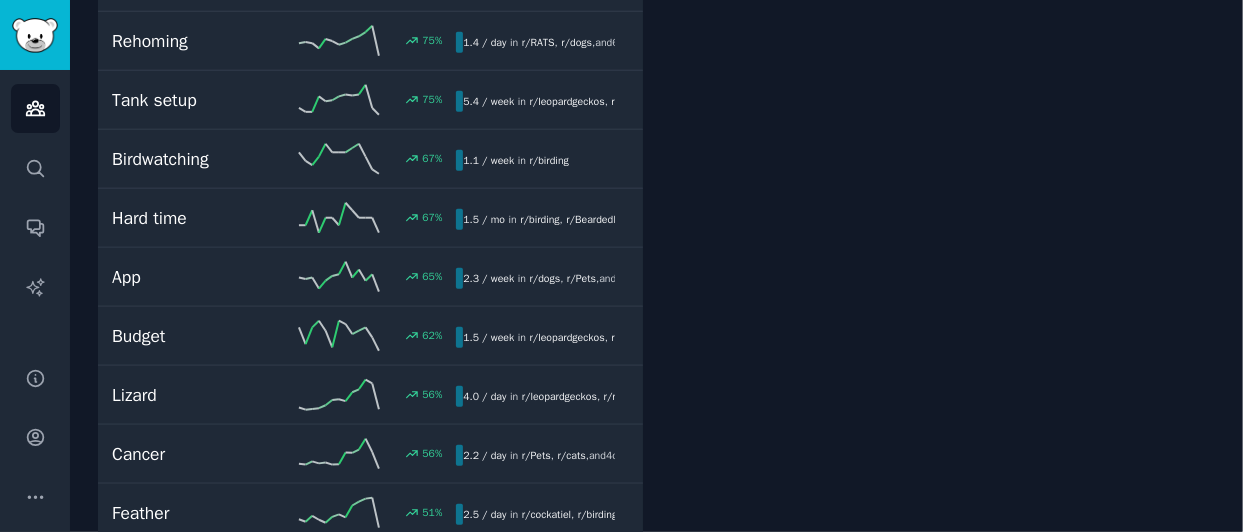 scroll, scrollTop: 0, scrollLeft: 0, axis: both 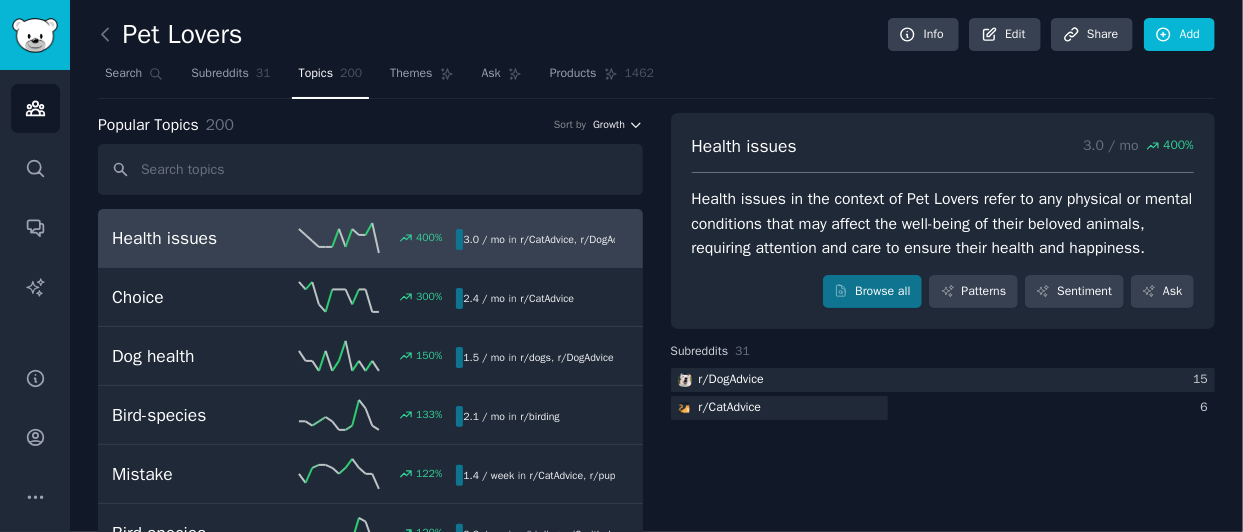 click 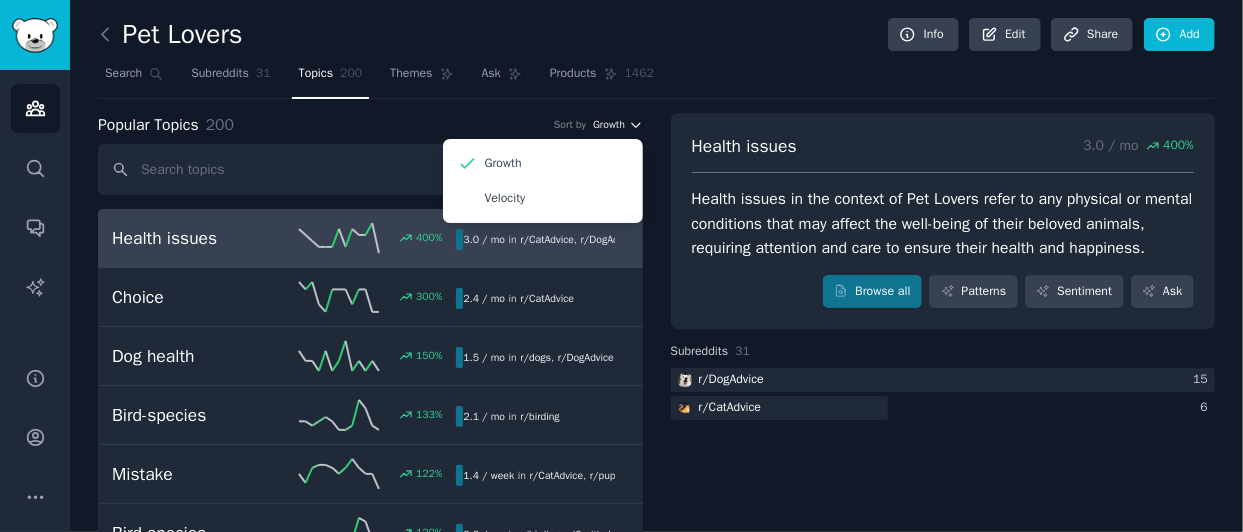 click 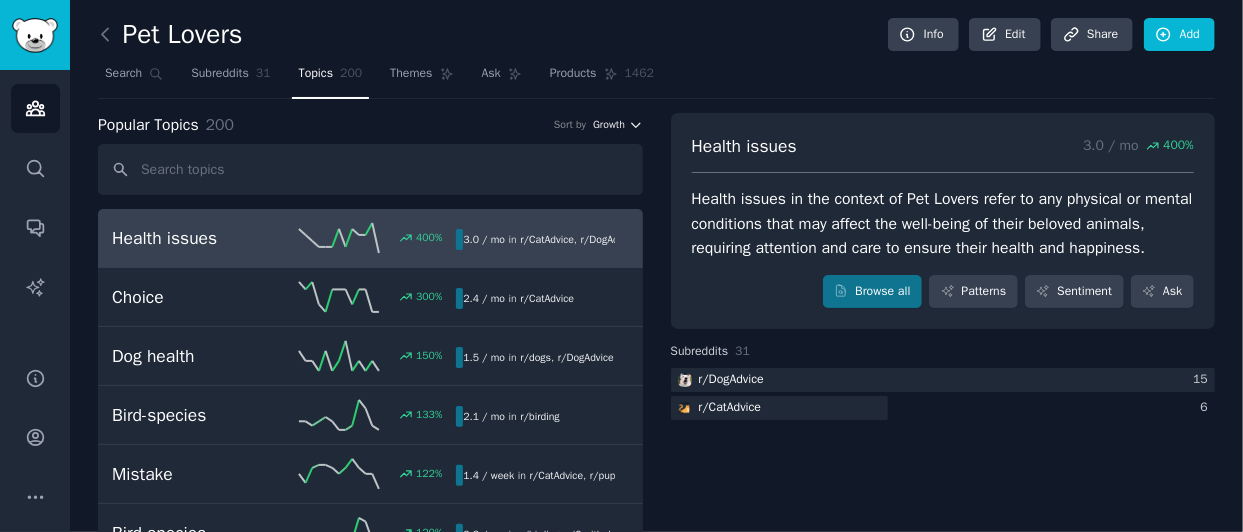 click 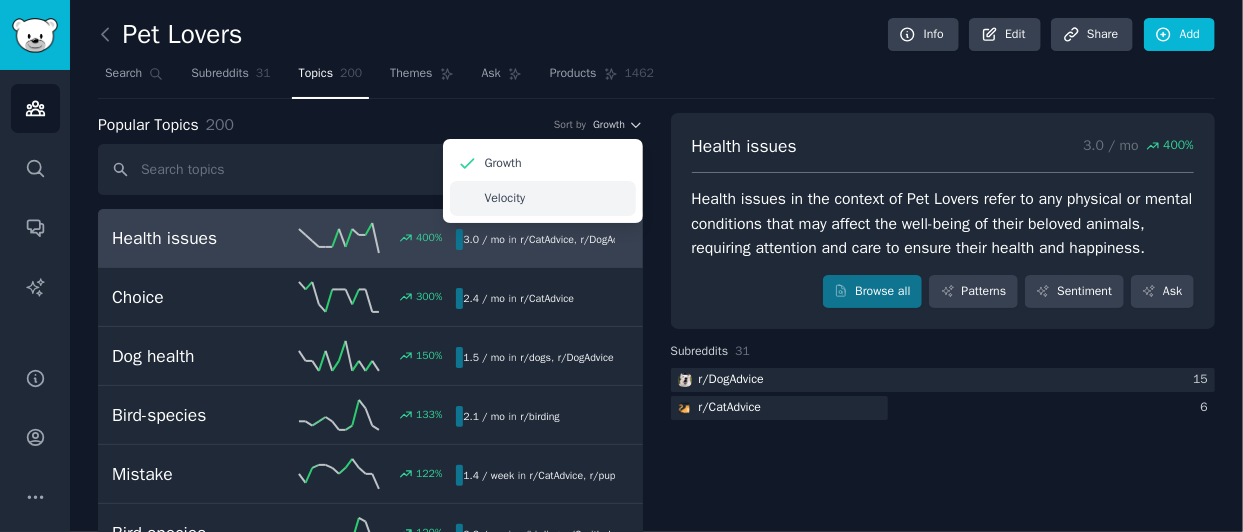 click on "Velocity" at bounding box center (543, 198) 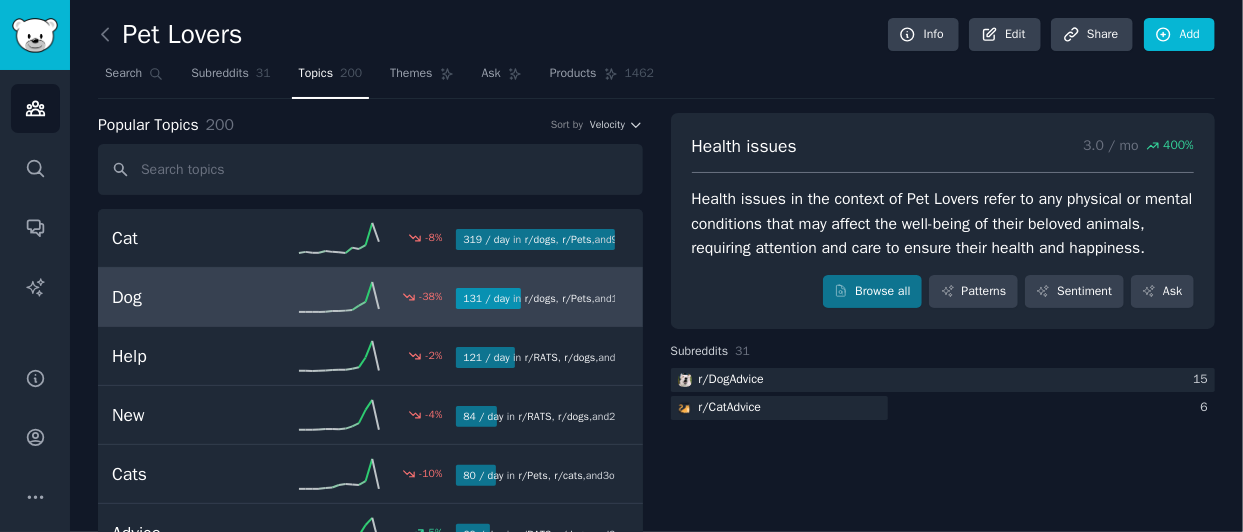 click on "Dog" at bounding box center [198, 297] 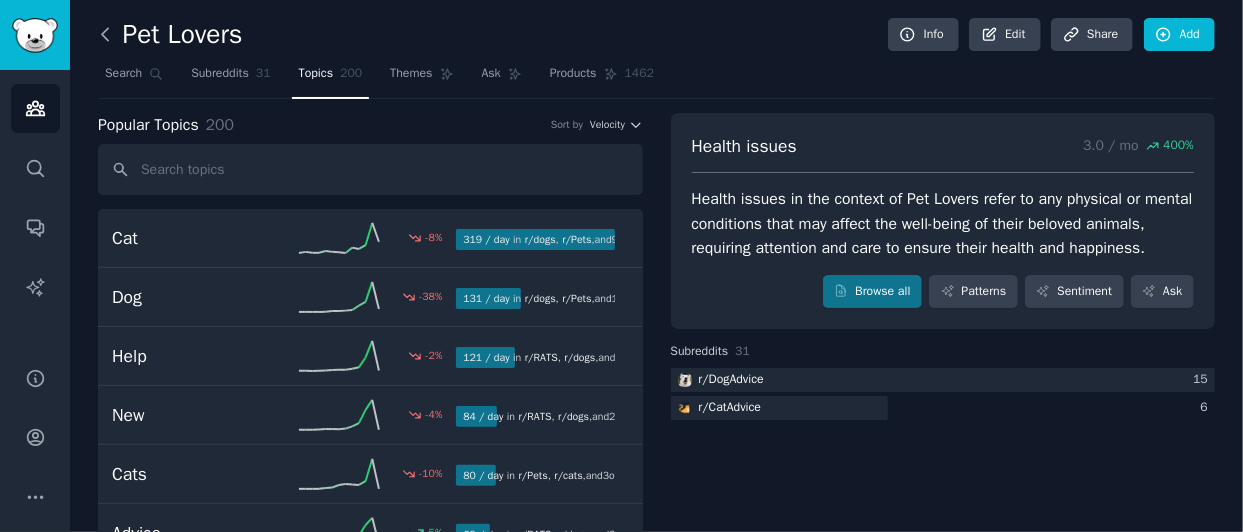 click 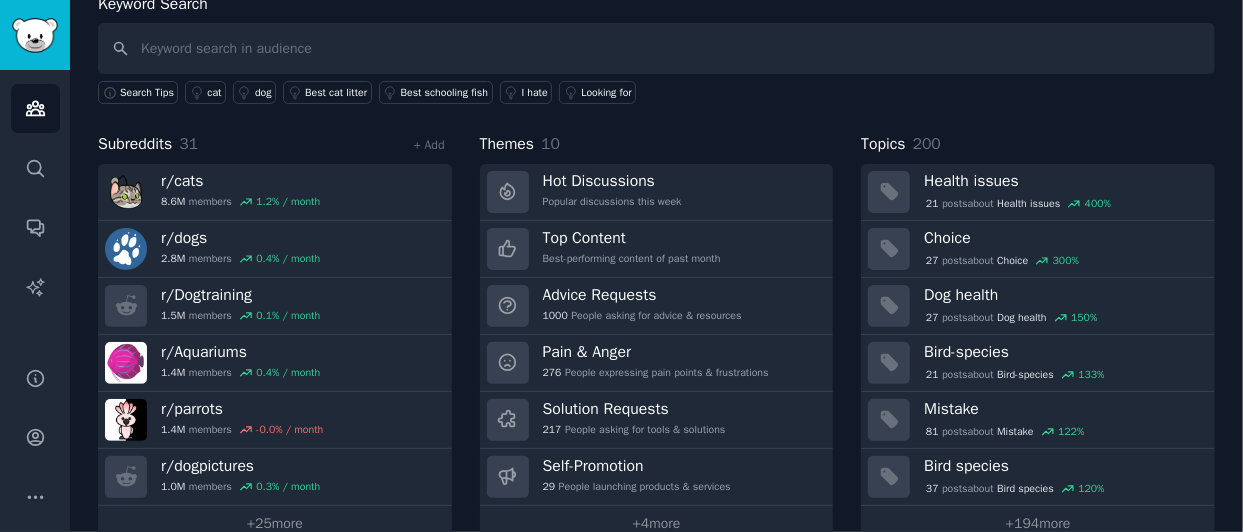 scroll, scrollTop: 121, scrollLeft: 0, axis: vertical 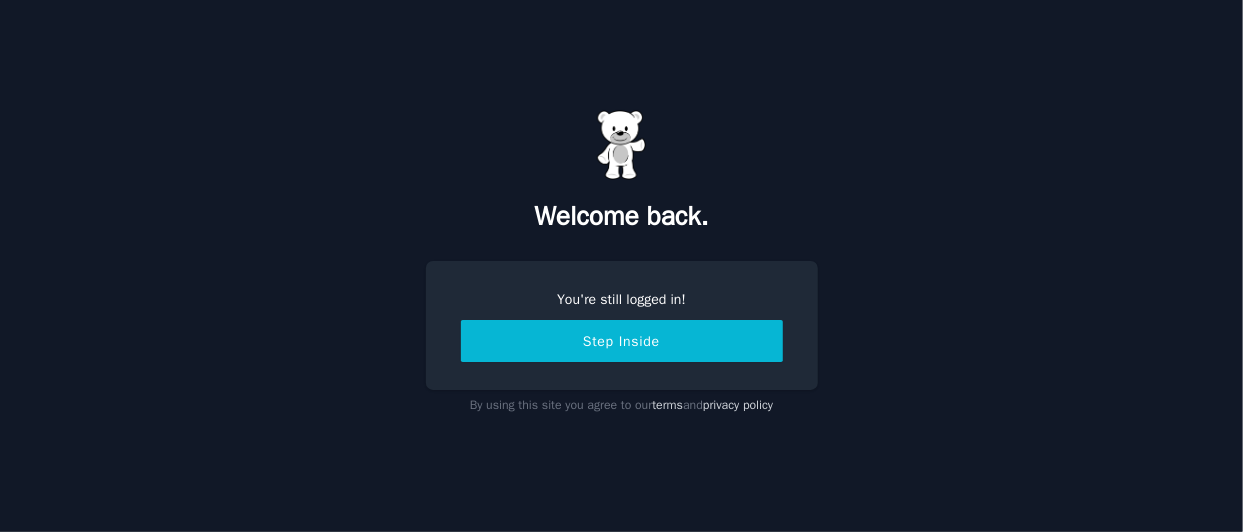 click on "Step Inside" at bounding box center (622, 341) 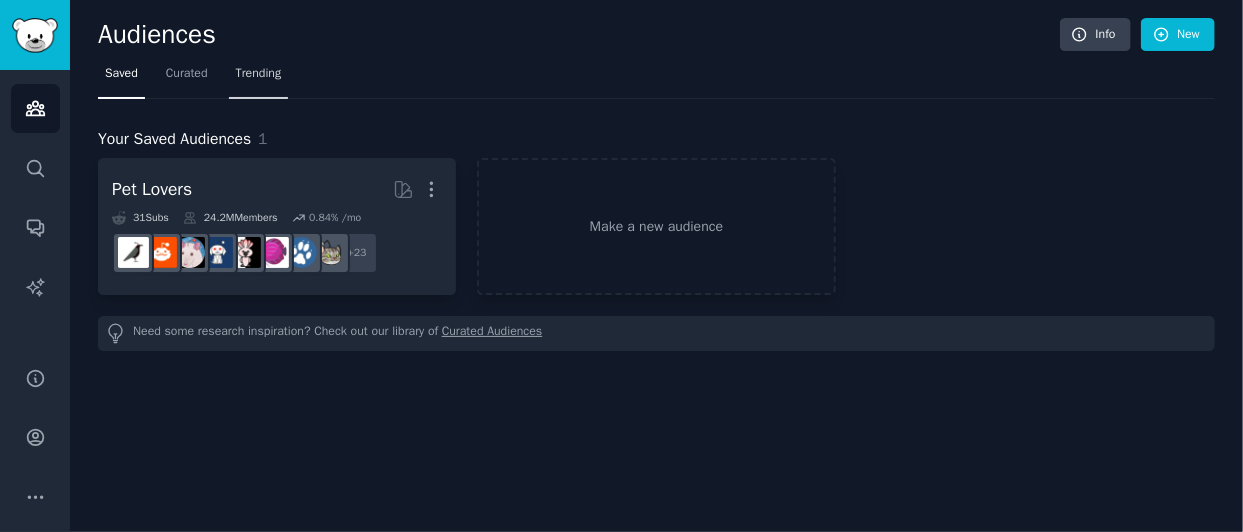 click on "Trending" at bounding box center (259, 74) 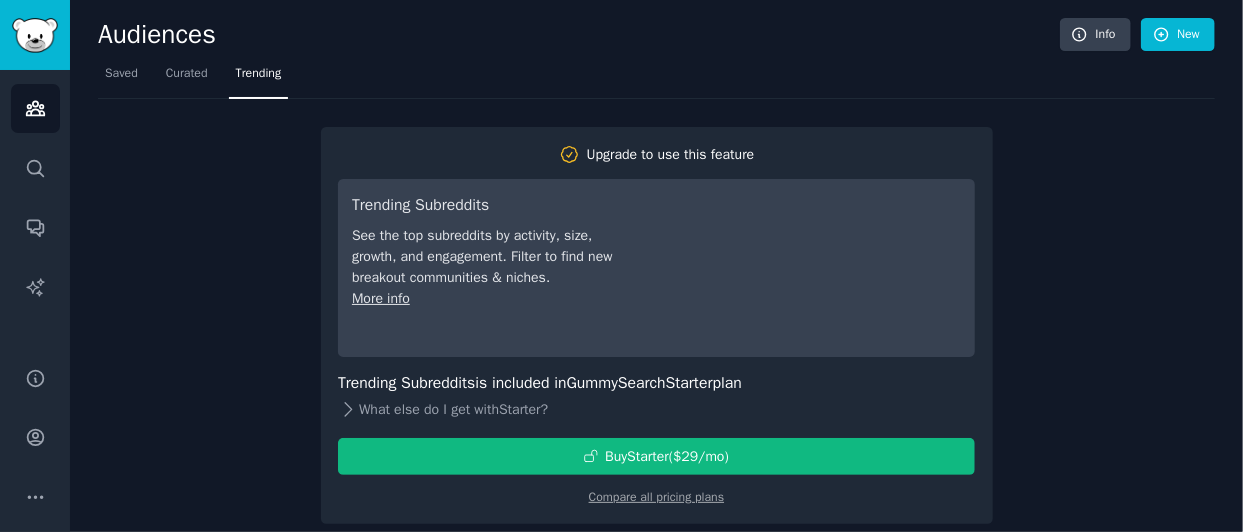click 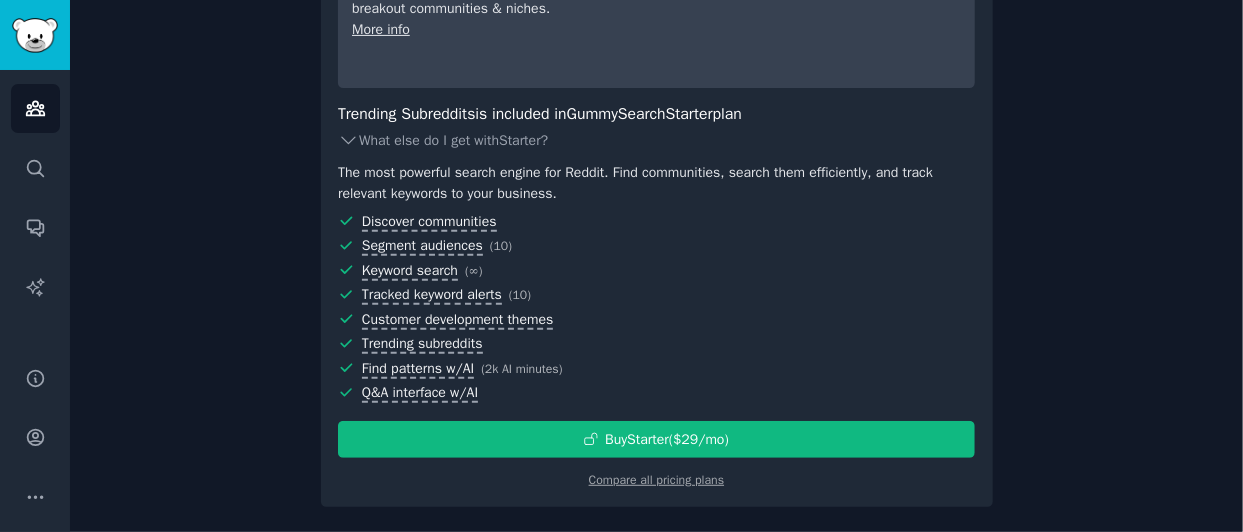 scroll, scrollTop: 0, scrollLeft: 0, axis: both 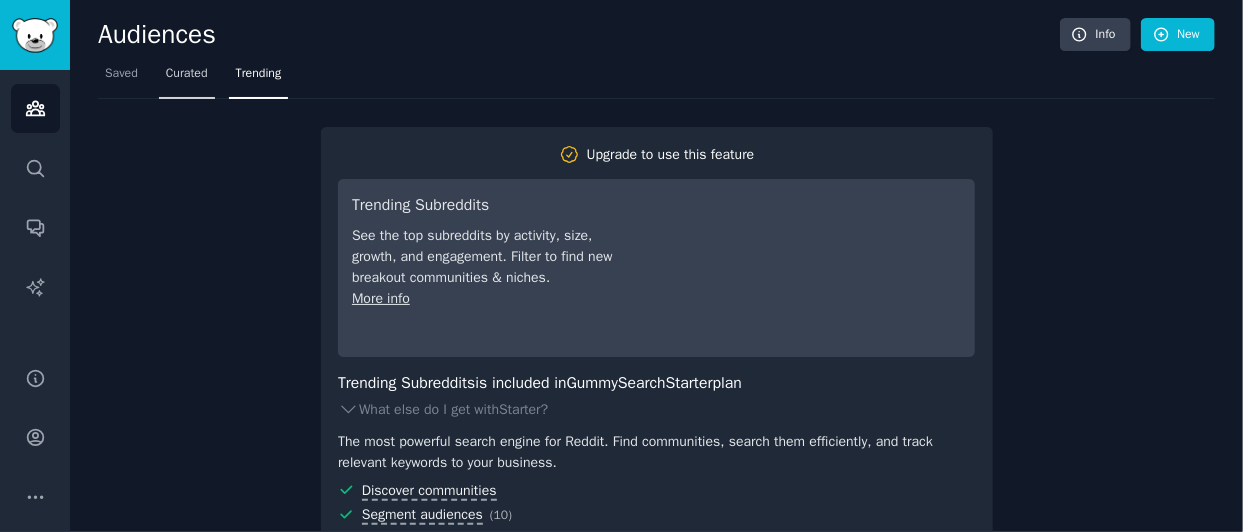 click on "Curated" at bounding box center [187, 74] 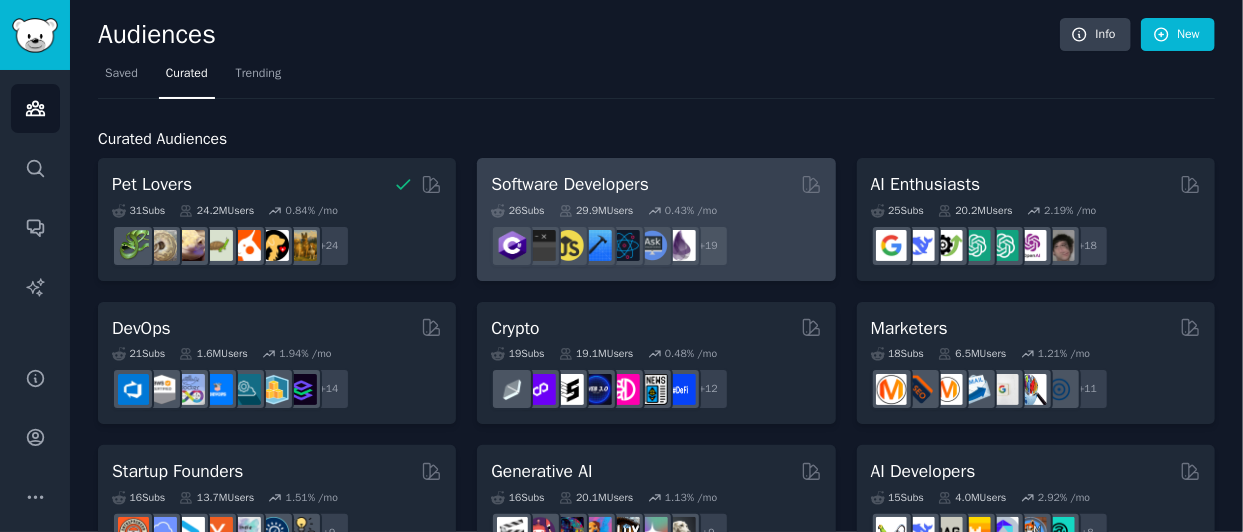 click on "Software Developers Curated by GummySearch" at bounding box center (656, 184) 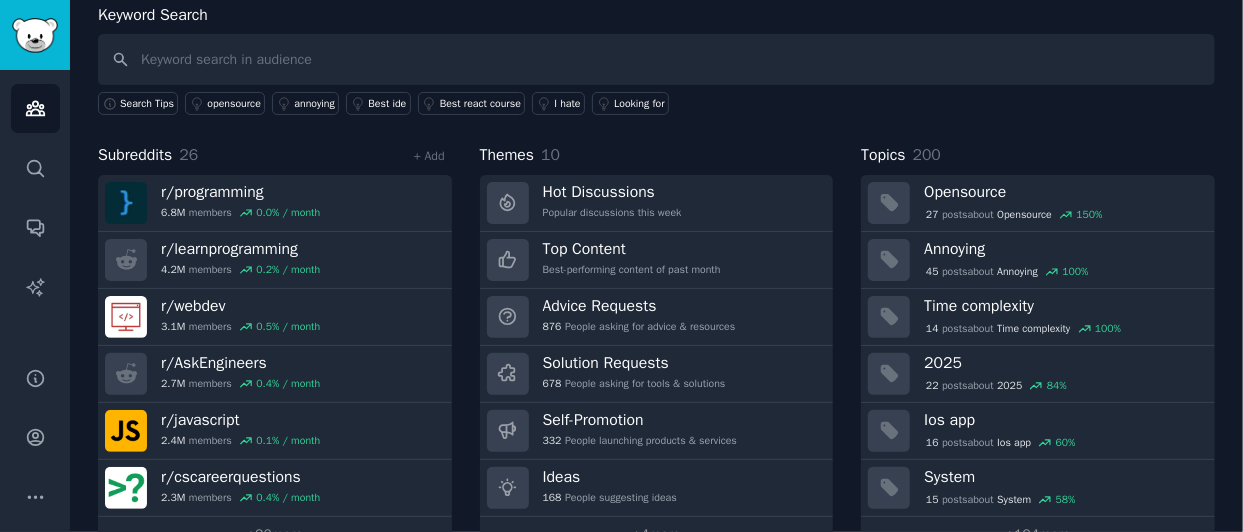 scroll, scrollTop: 113, scrollLeft: 0, axis: vertical 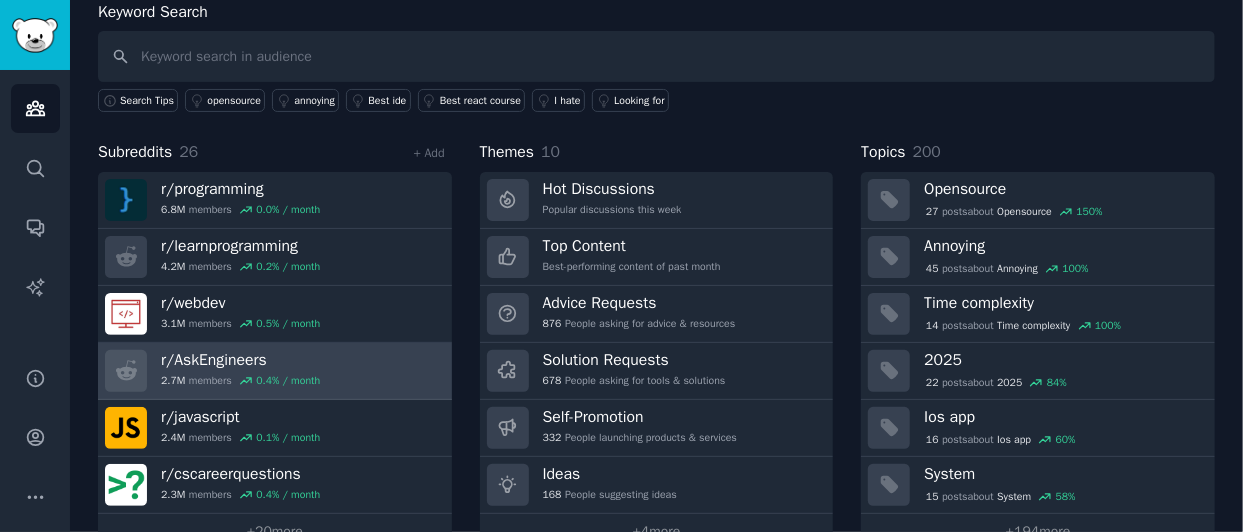 click on "r/ AskEngineers 2.7M  members 0.4 % / month" at bounding box center [275, 371] 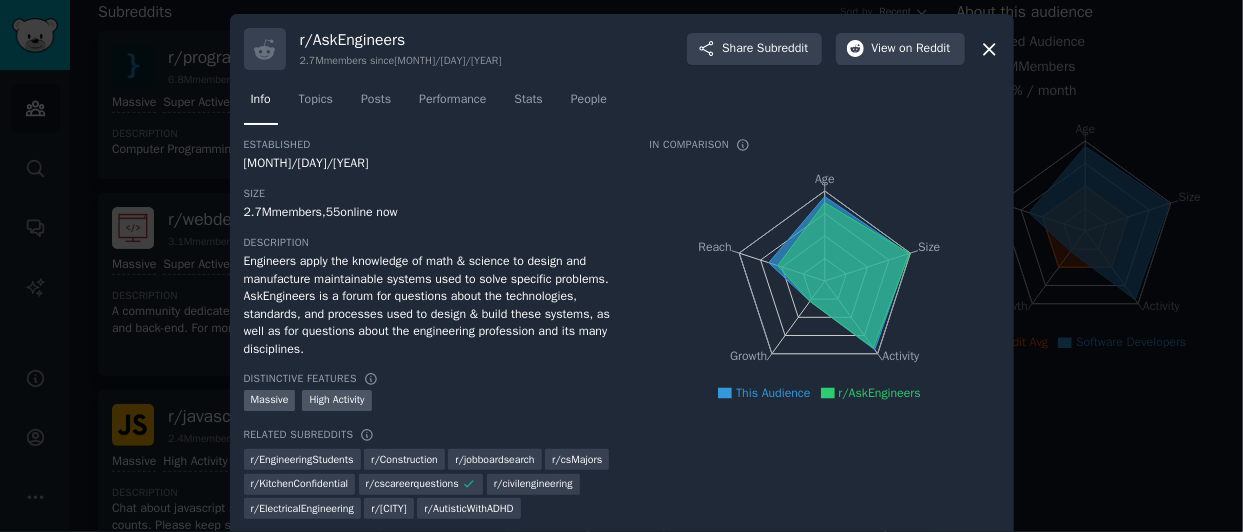 scroll, scrollTop: 33, scrollLeft: 0, axis: vertical 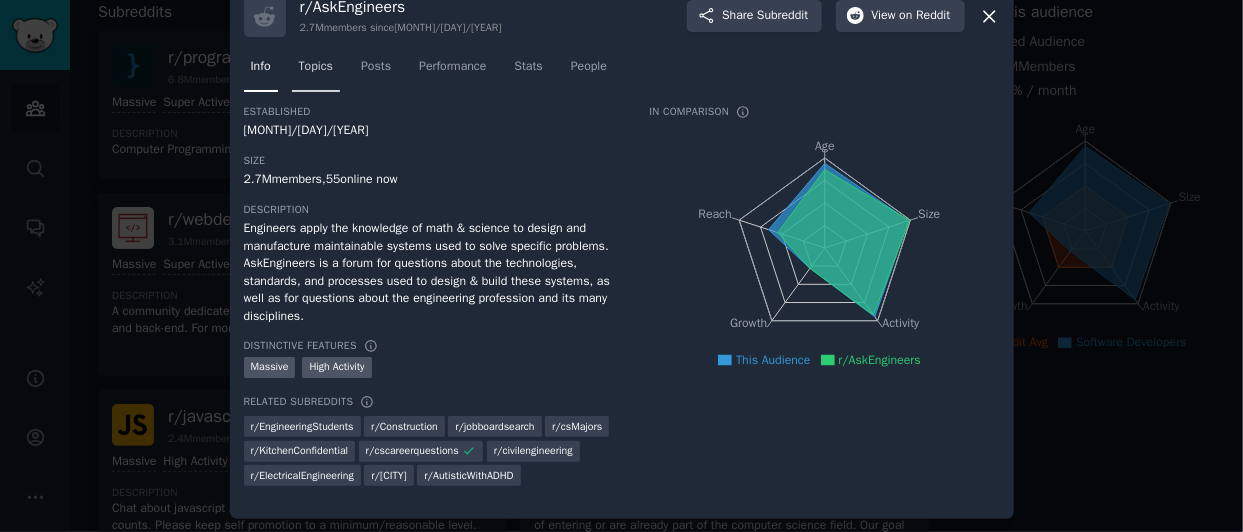click on "Topics" at bounding box center [316, 67] 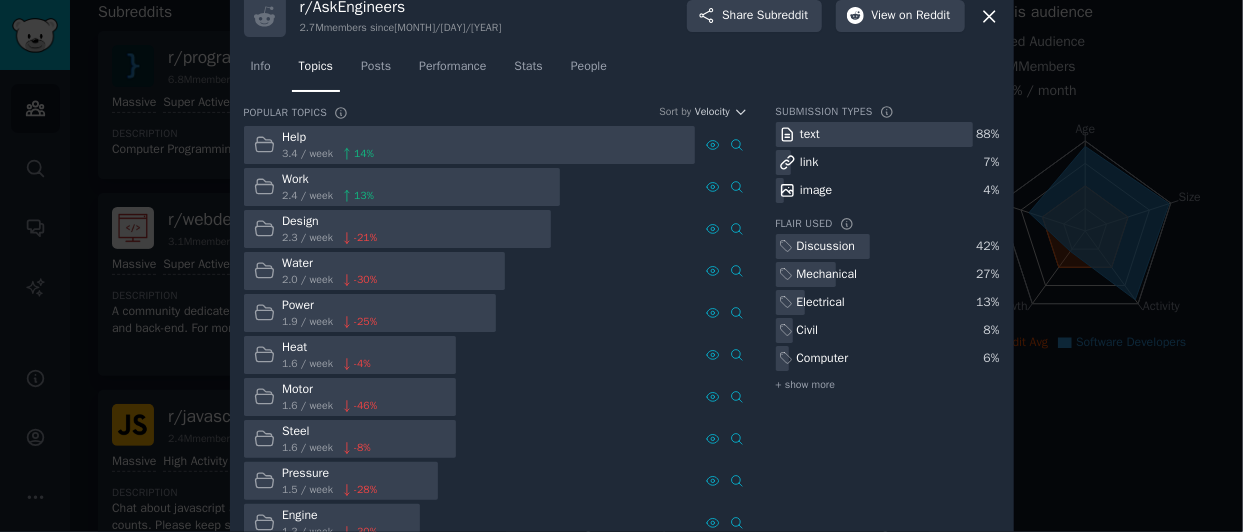 click at bounding box center [470, 145] 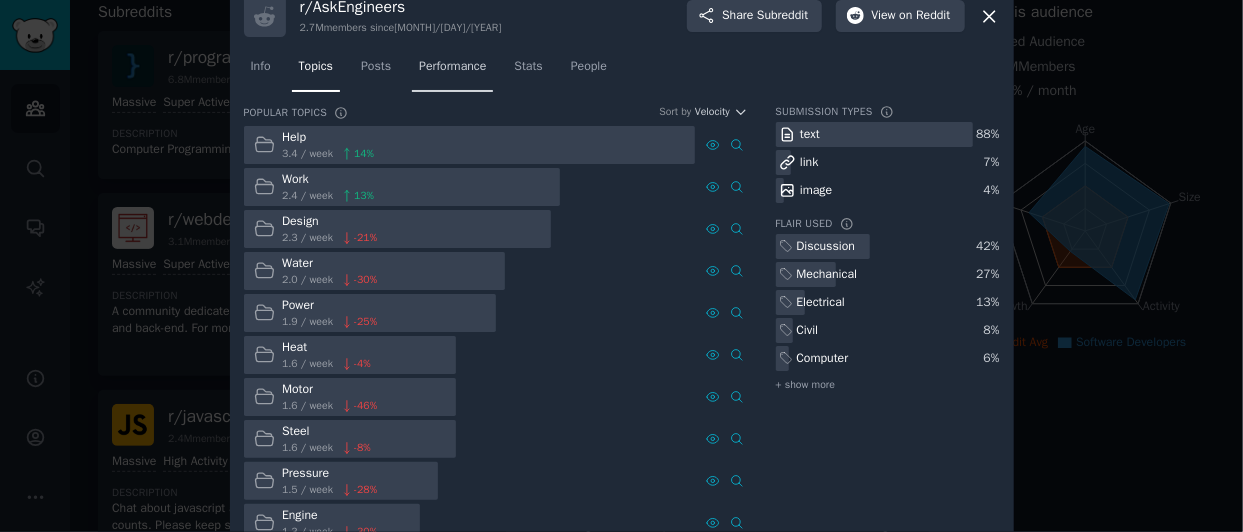 click on "Performance" at bounding box center [452, 67] 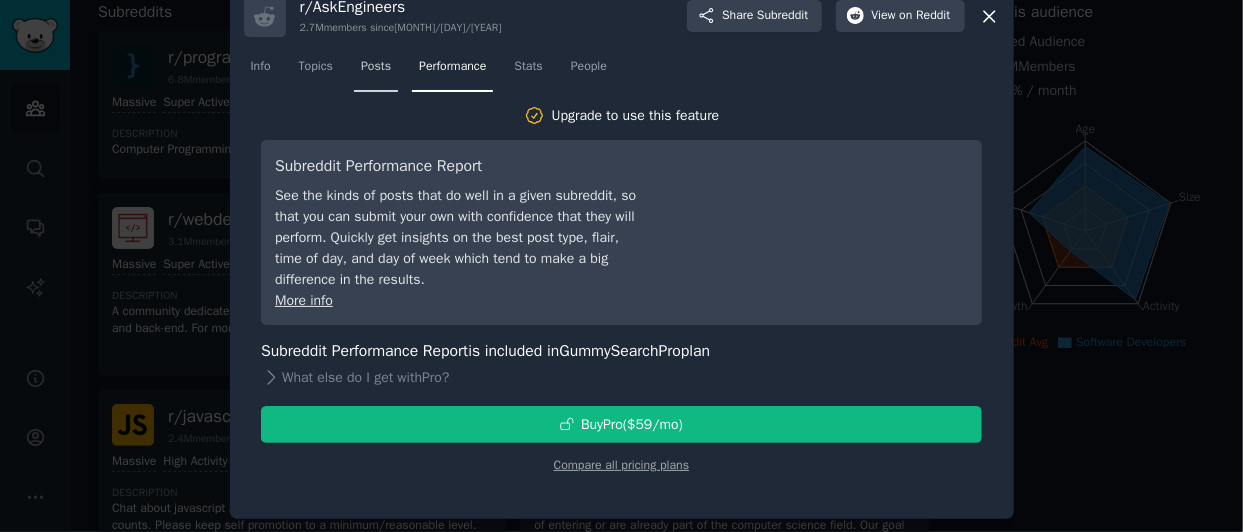 click on "Posts" at bounding box center [376, 71] 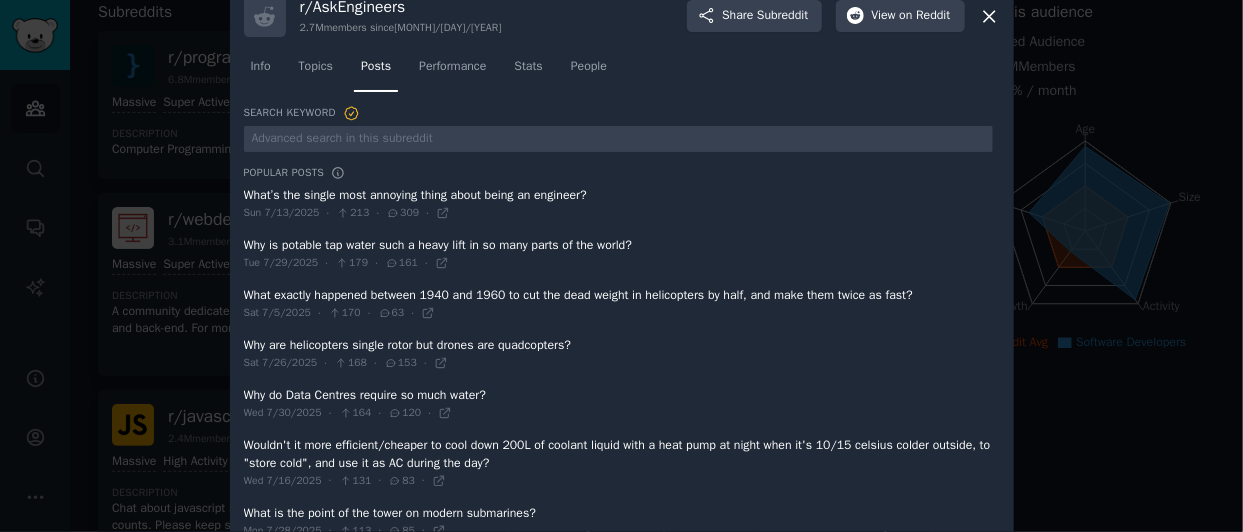 click 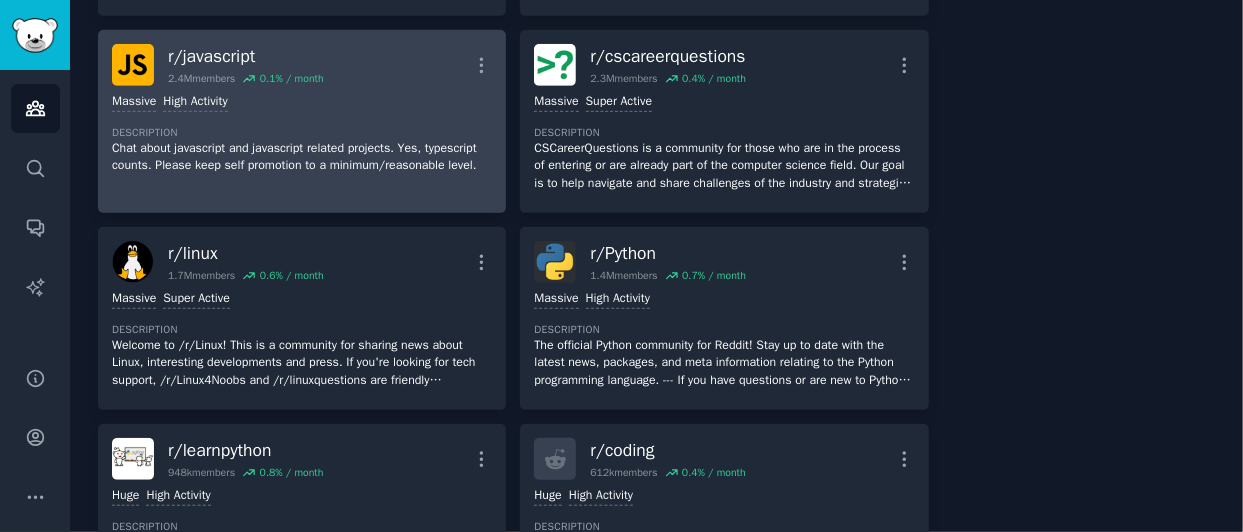 scroll, scrollTop: 473, scrollLeft: 0, axis: vertical 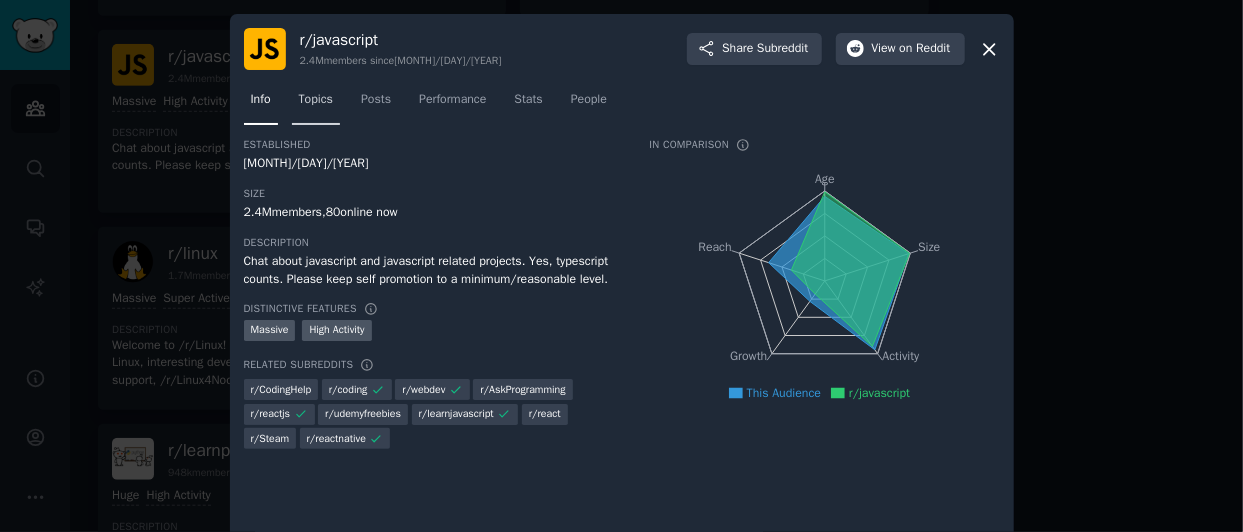 click on "Topics" at bounding box center [316, 104] 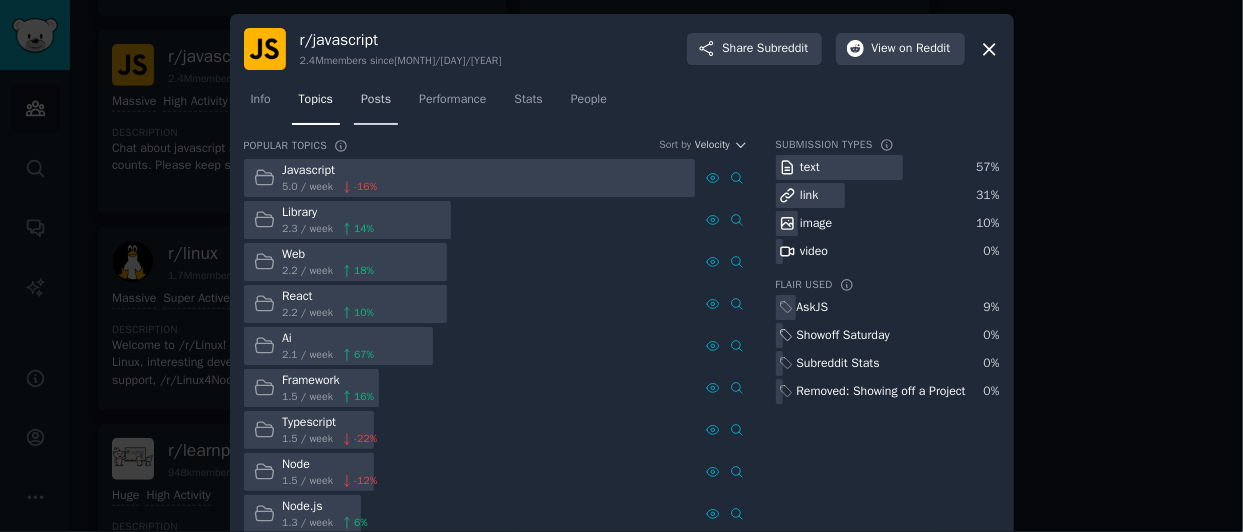 click on "Posts" at bounding box center (376, 100) 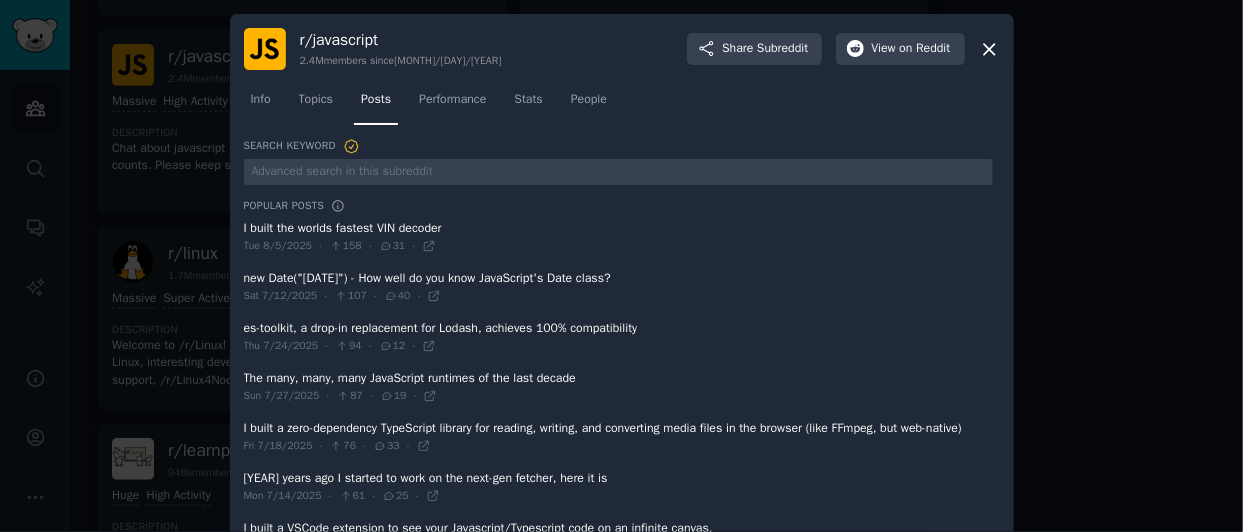 click at bounding box center [618, 237] 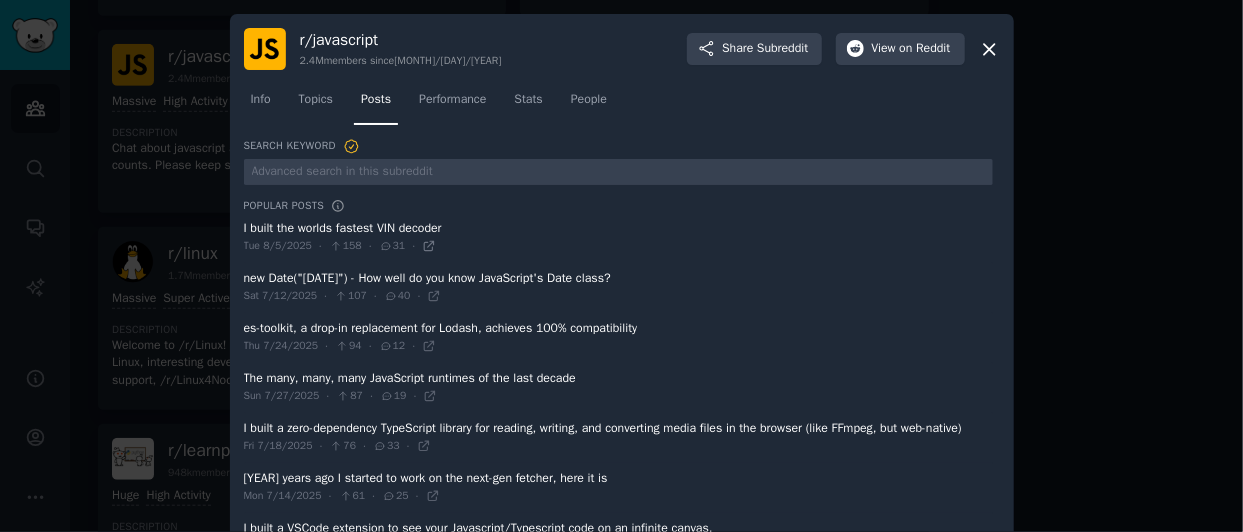 click 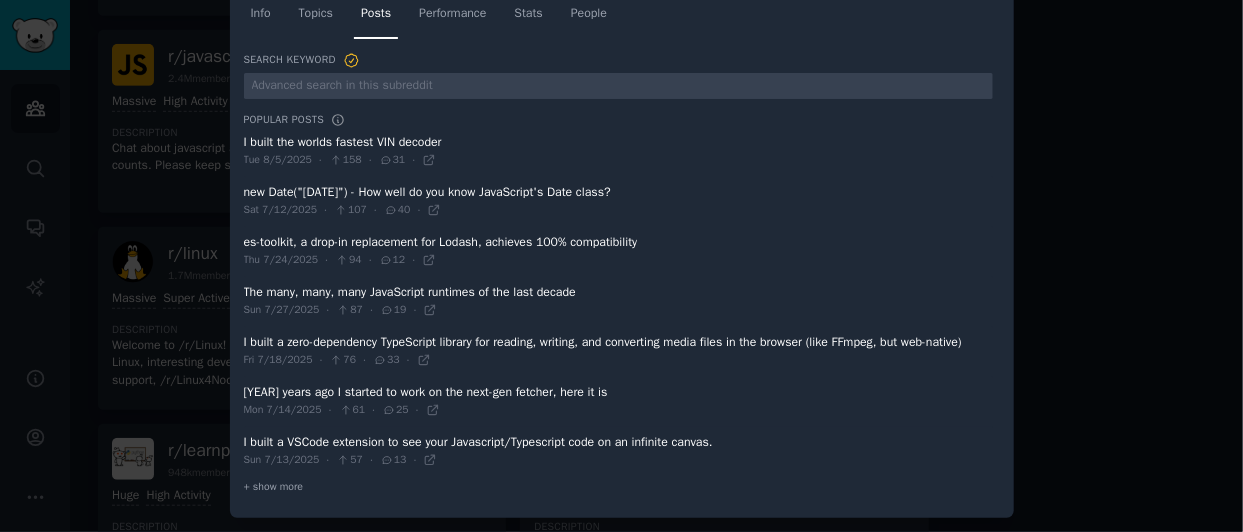 scroll, scrollTop: 0, scrollLeft: 0, axis: both 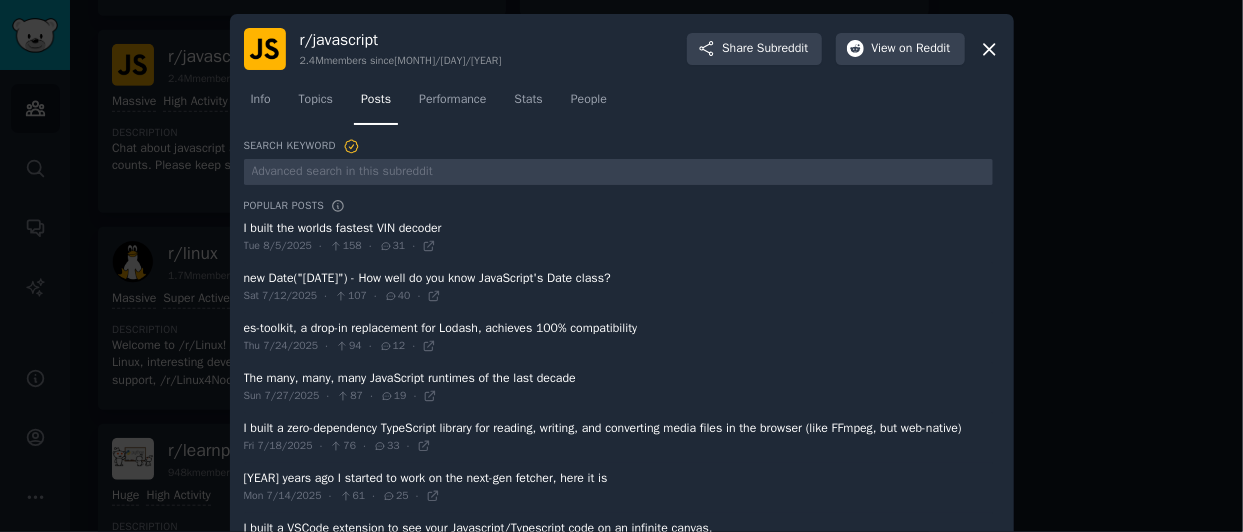 click 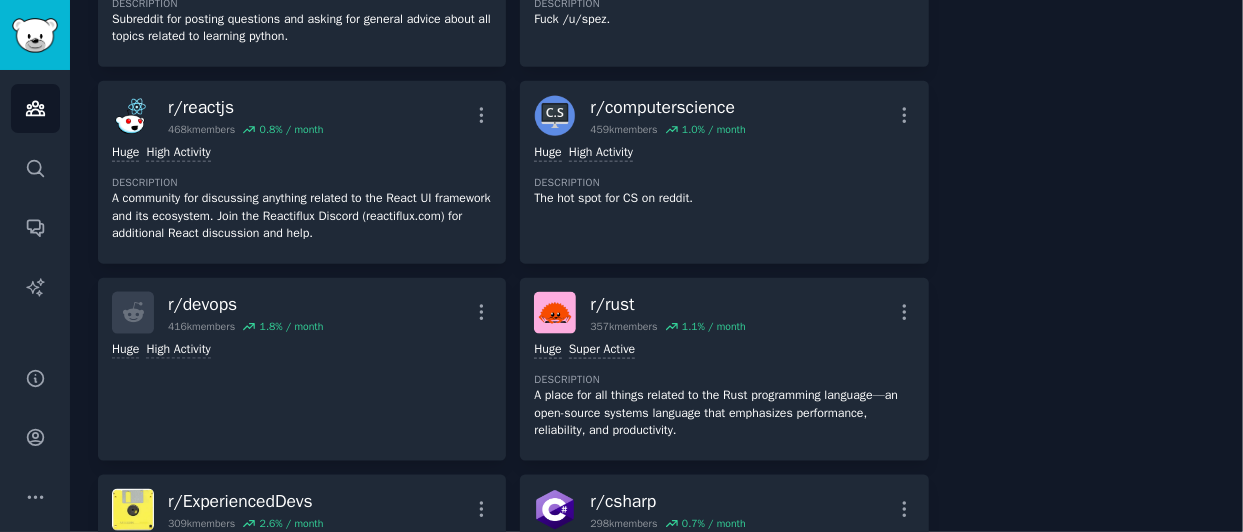 scroll, scrollTop: 1018, scrollLeft: 0, axis: vertical 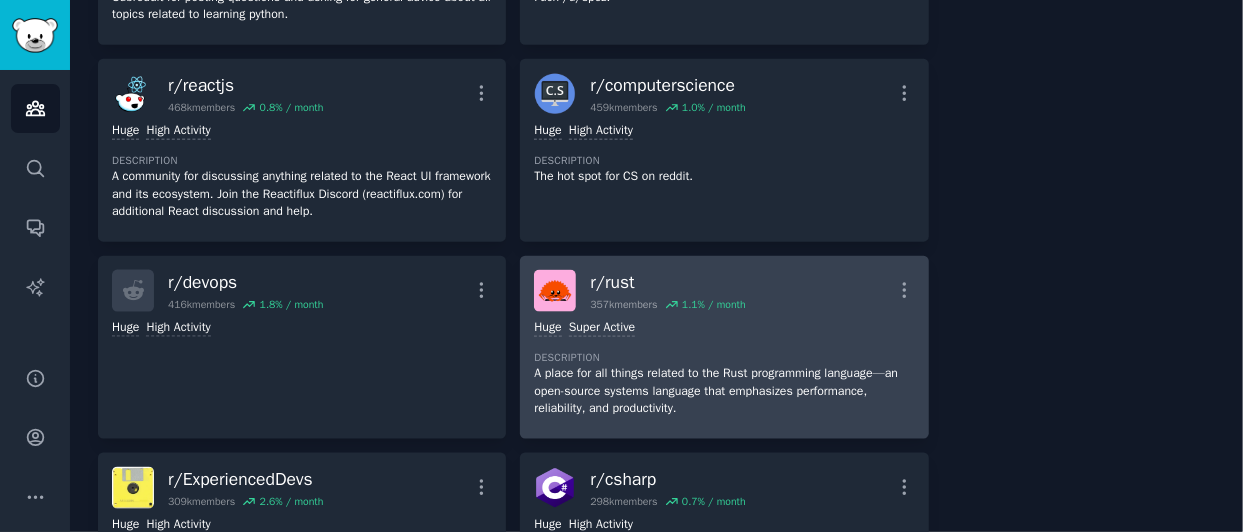 click on "A place for all things related to the Rust programming language—an open-source systems language that emphasizes performance, reliability, and productivity." at bounding box center [724, 391] 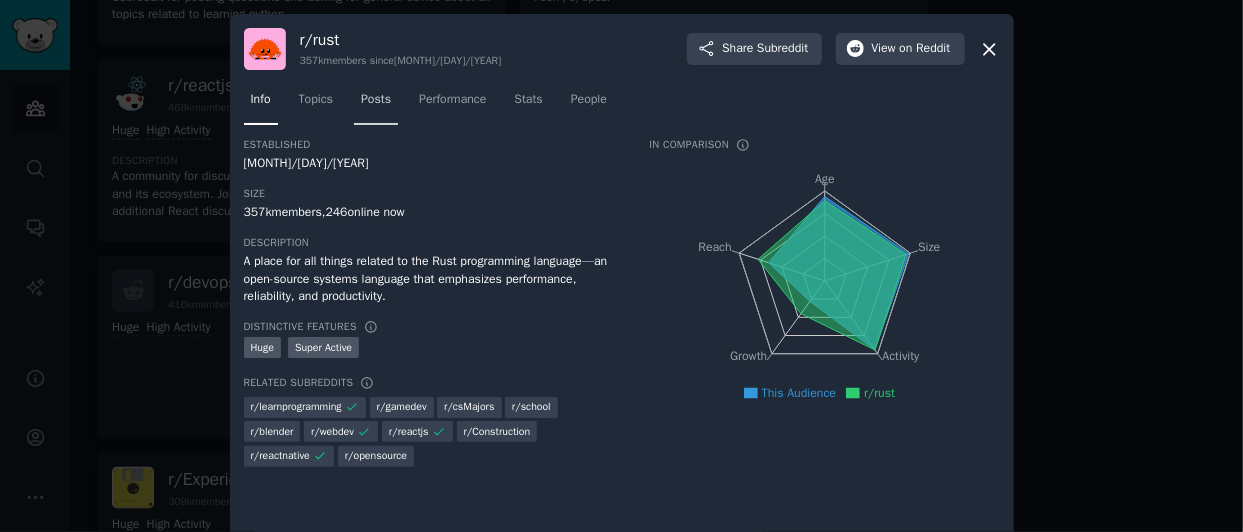 click on "Posts" at bounding box center [376, 100] 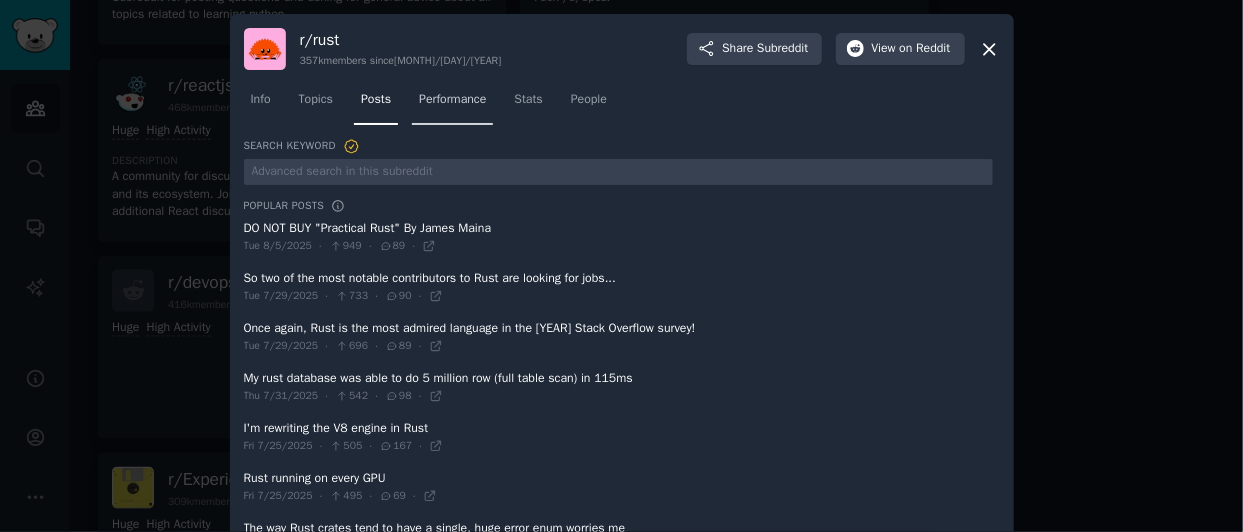 click on "Performance" at bounding box center [452, 100] 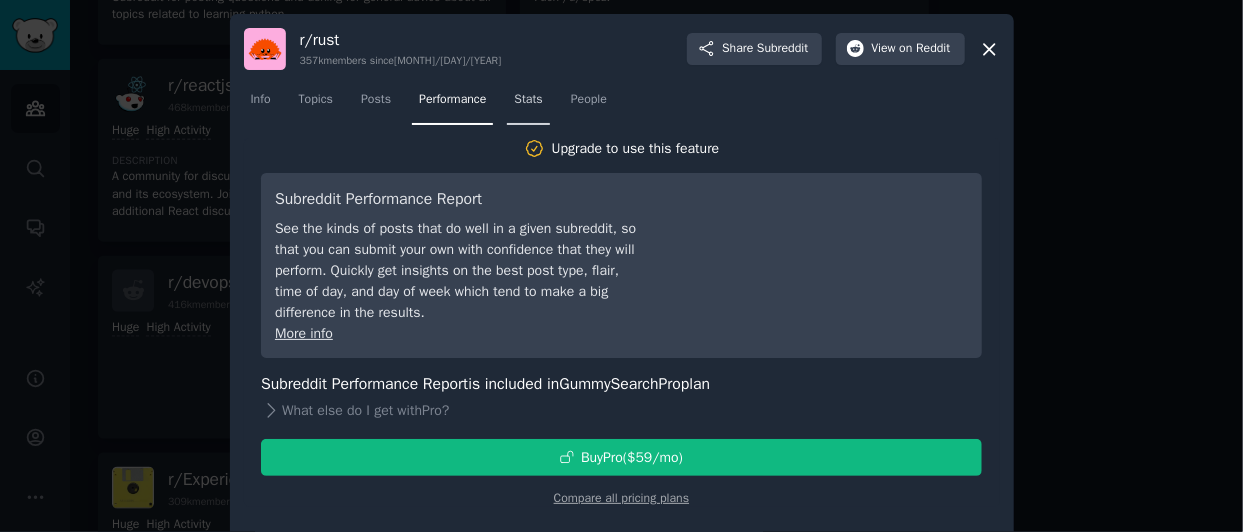 click on "Stats" at bounding box center [528, 100] 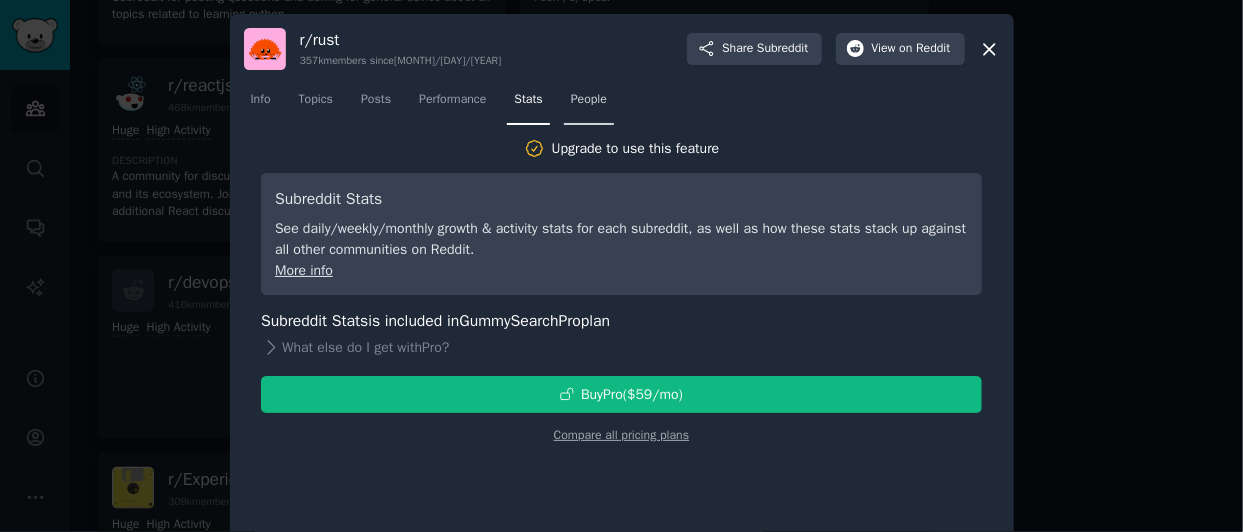 click on "People" at bounding box center [589, 104] 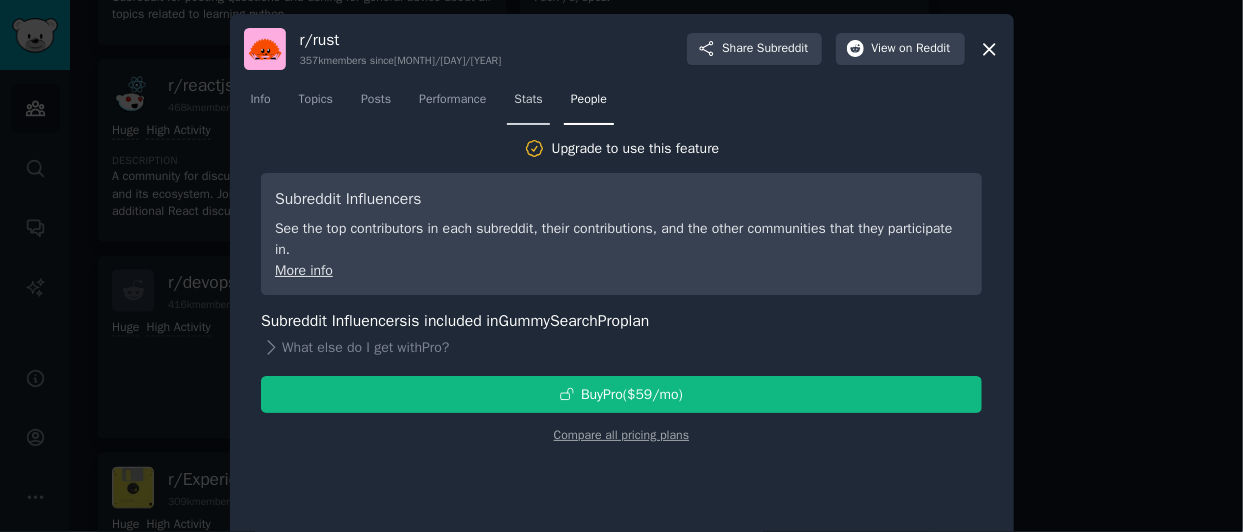 click on "Stats" at bounding box center (528, 100) 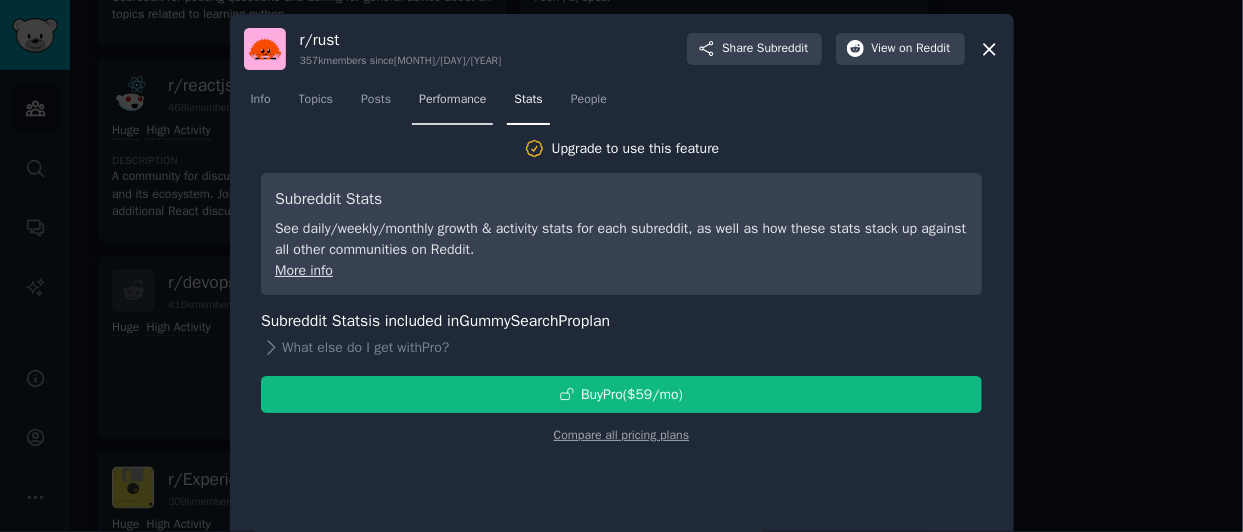click on "Performance" at bounding box center (452, 100) 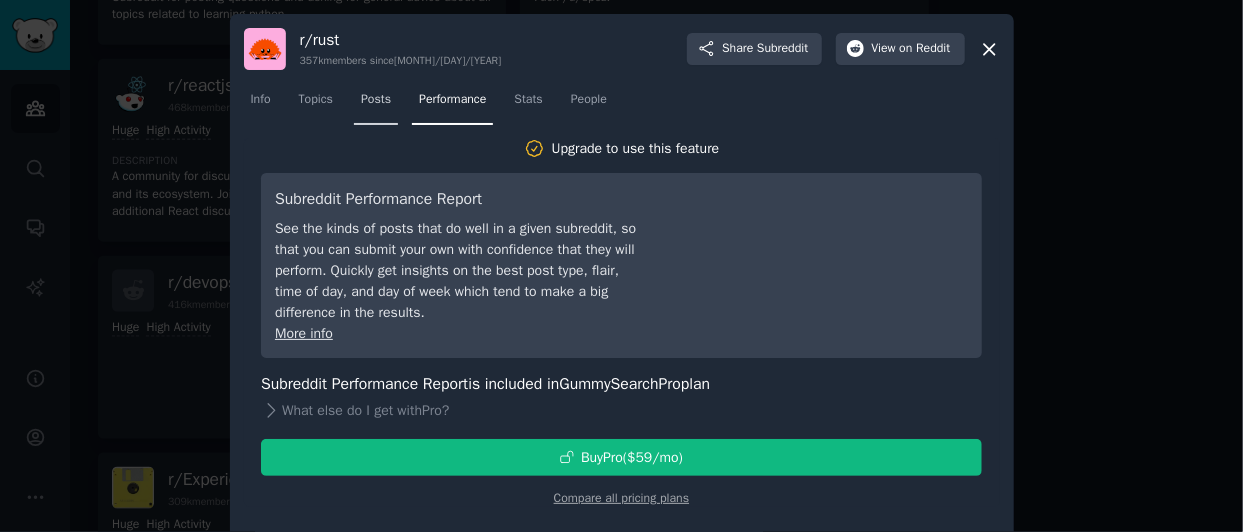 click on "Posts" at bounding box center [376, 100] 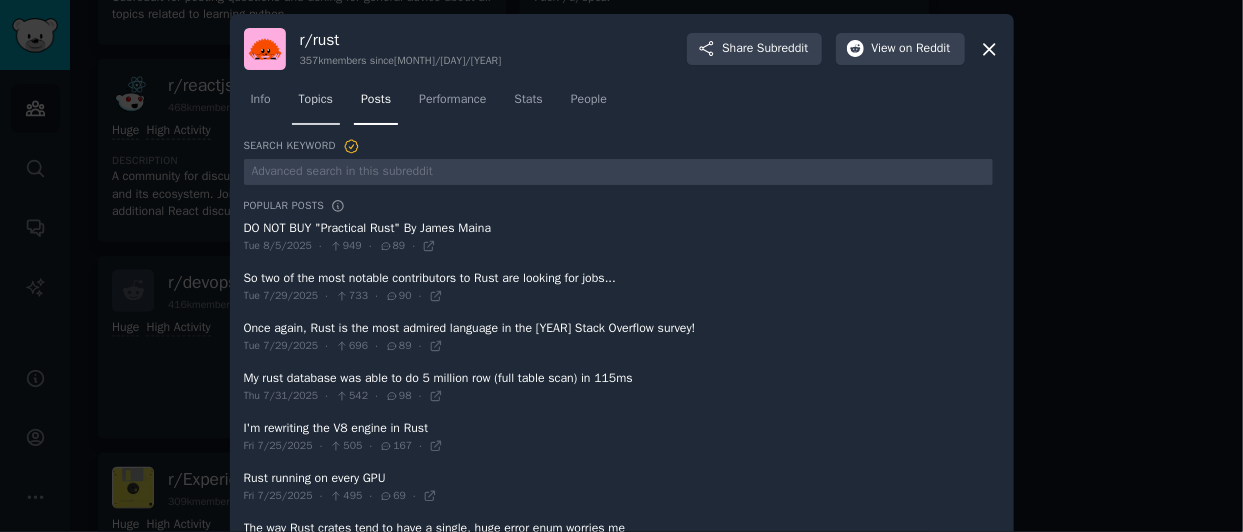click on "Topics" at bounding box center (316, 100) 